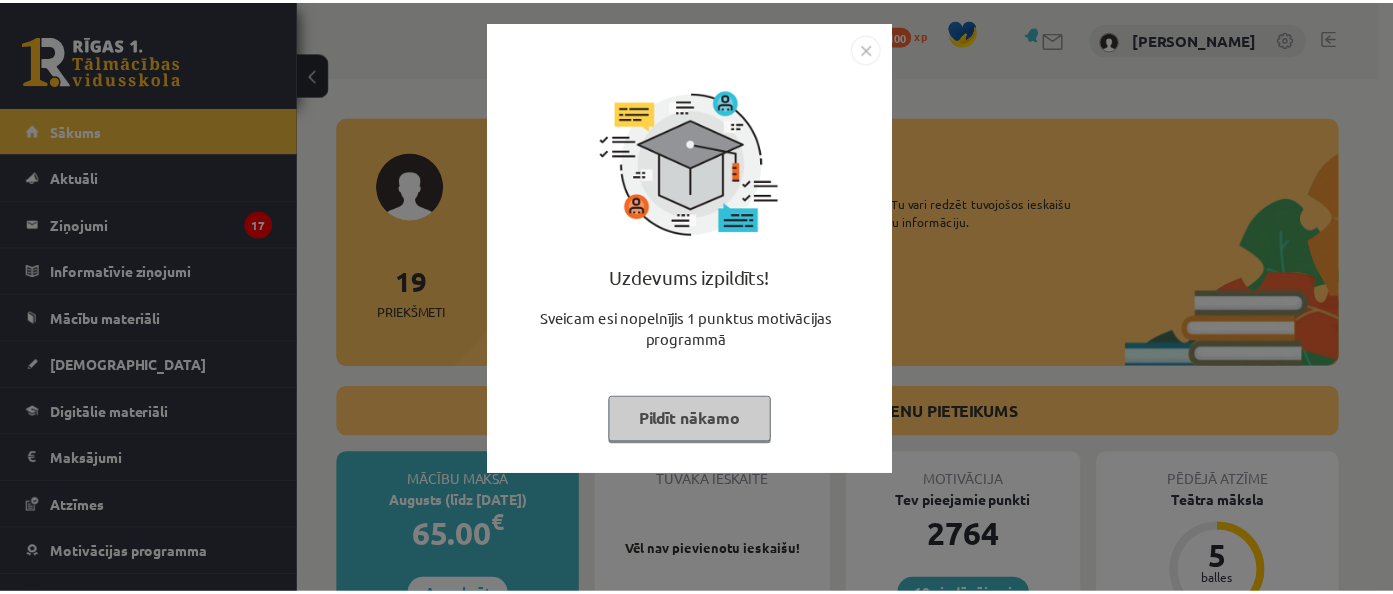 scroll, scrollTop: 0, scrollLeft: 0, axis: both 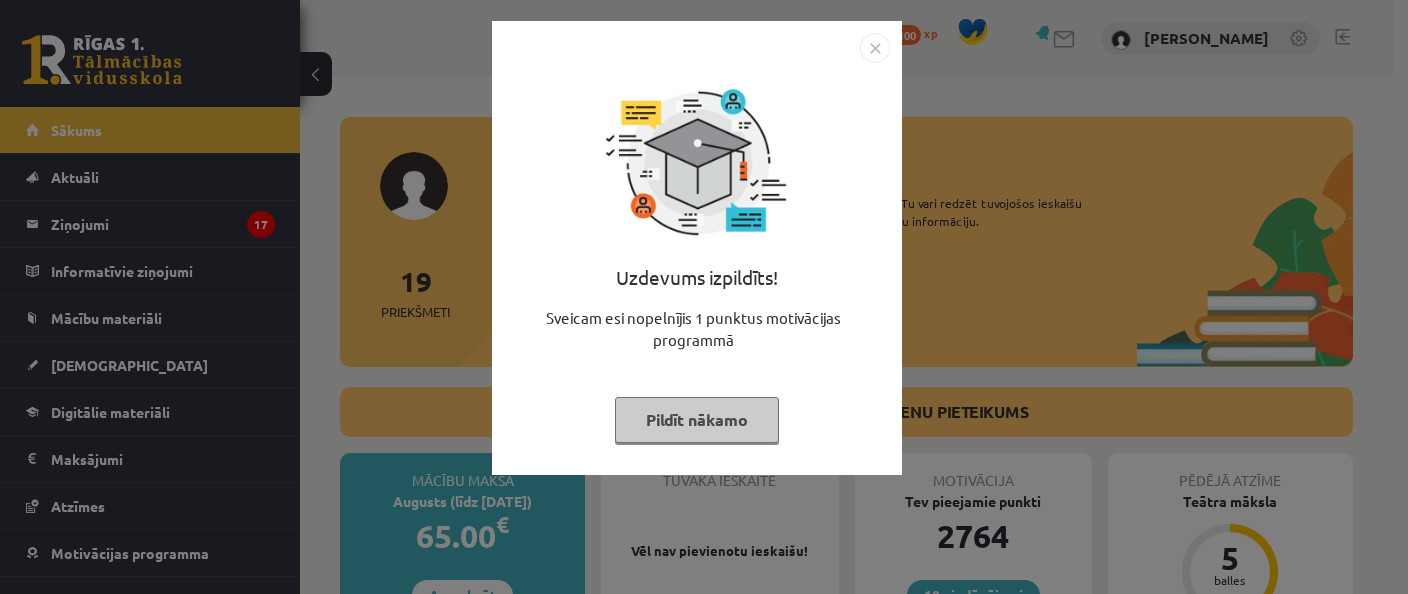 click on "Pildīt nākamo" at bounding box center (697, 420) 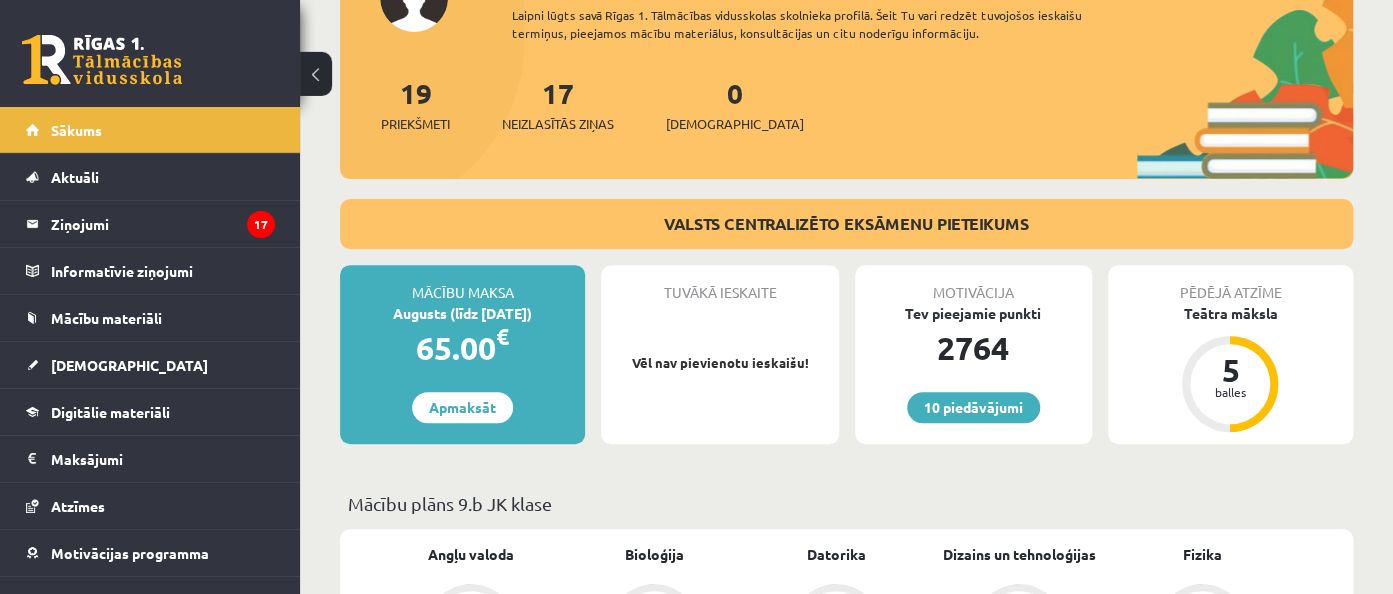 scroll, scrollTop: 316, scrollLeft: 0, axis: vertical 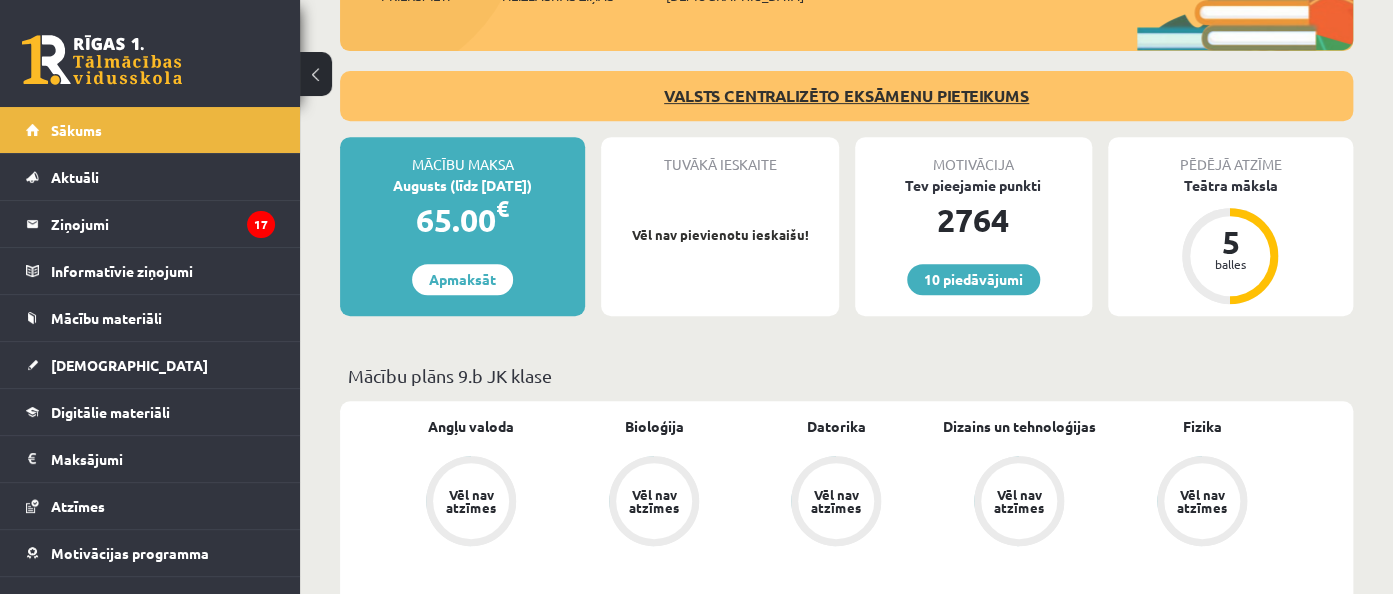 click on "VALSTS CENTRALIZĒTO EKSĀMENU PIETEIKUMS" at bounding box center (846, 95) 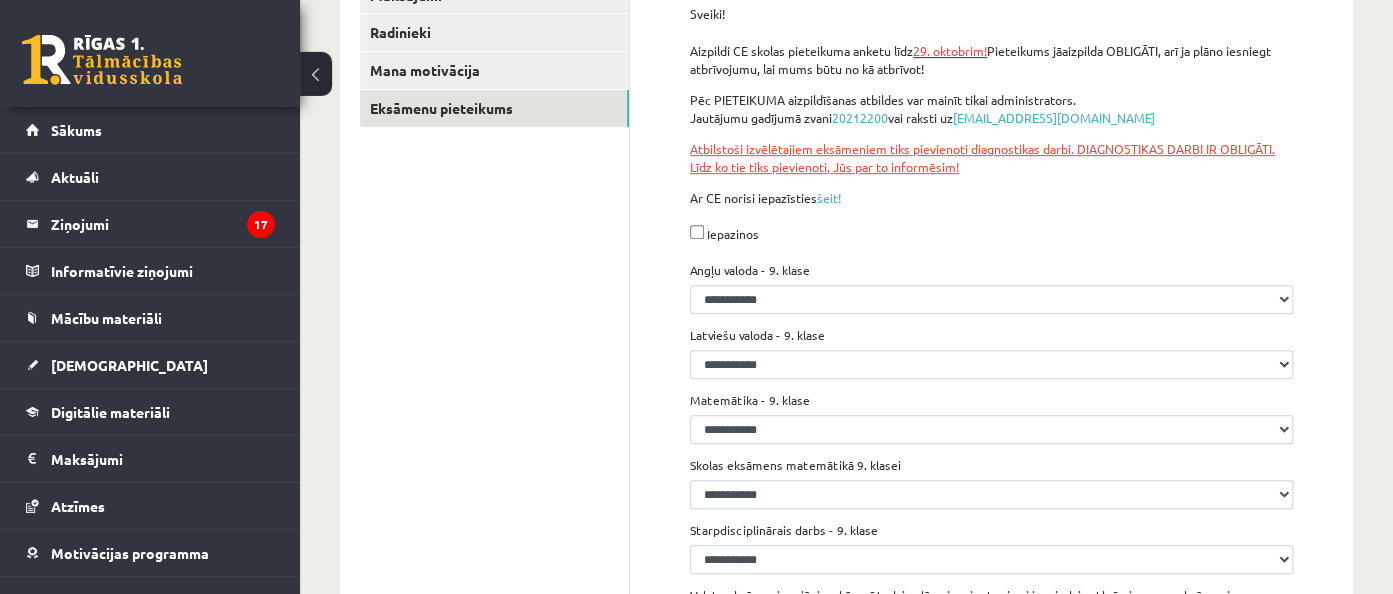 scroll, scrollTop: 280, scrollLeft: 0, axis: vertical 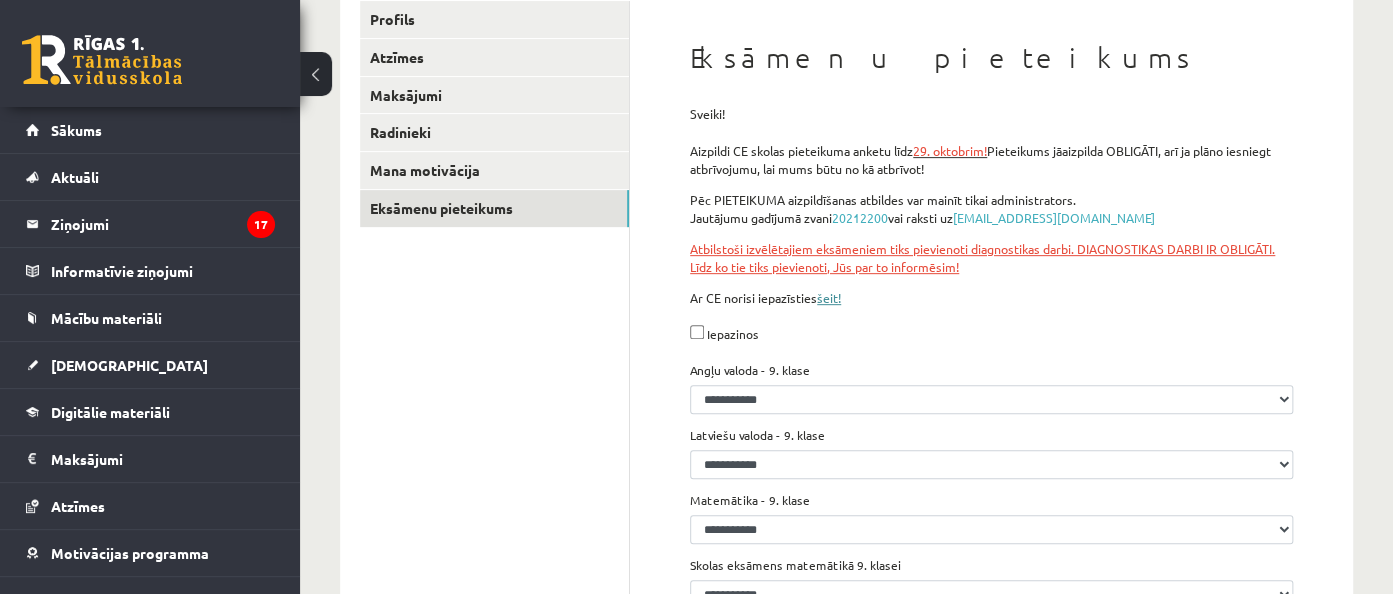 click on "šeit!" at bounding box center (829, 298) 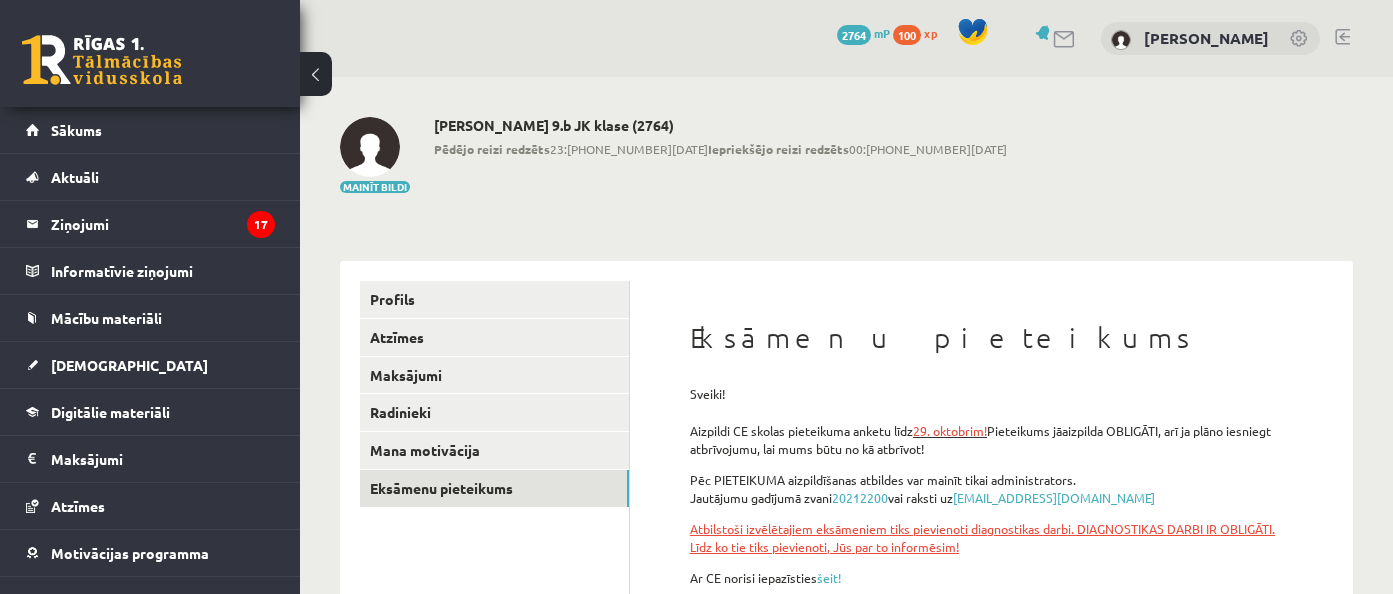 scroll, scrollTop: 281, scrollLeft: 0, axis: vertical 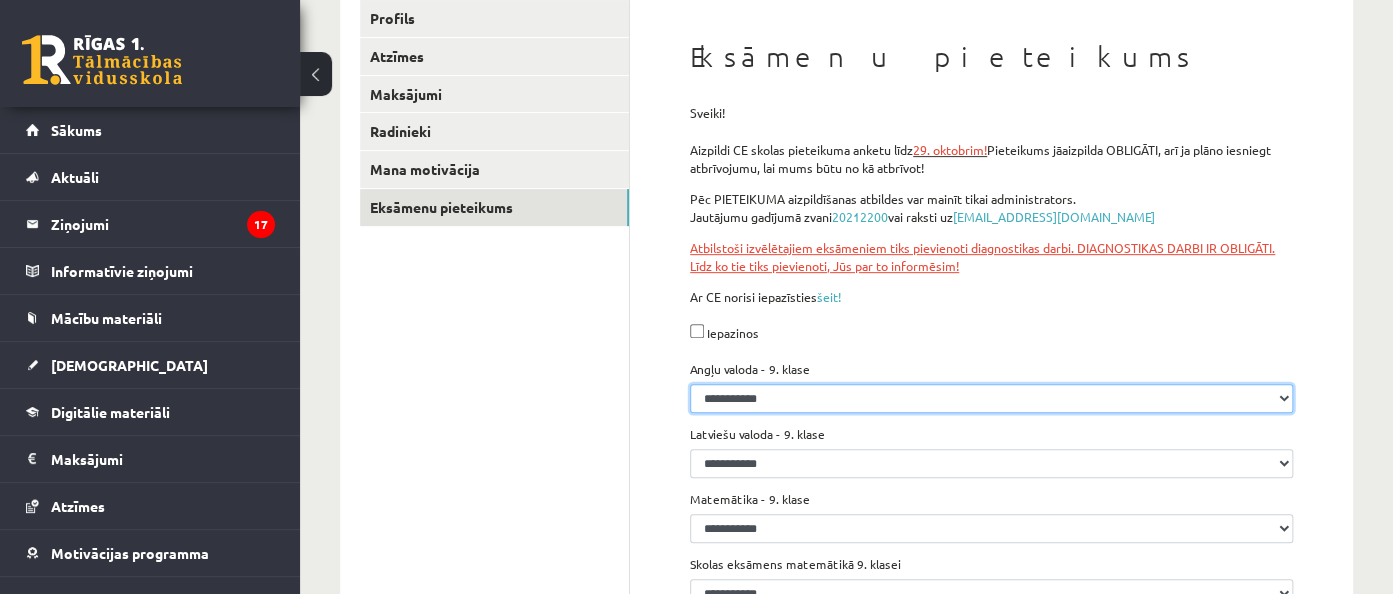 click on "**********" at bounding box center [991, 398] 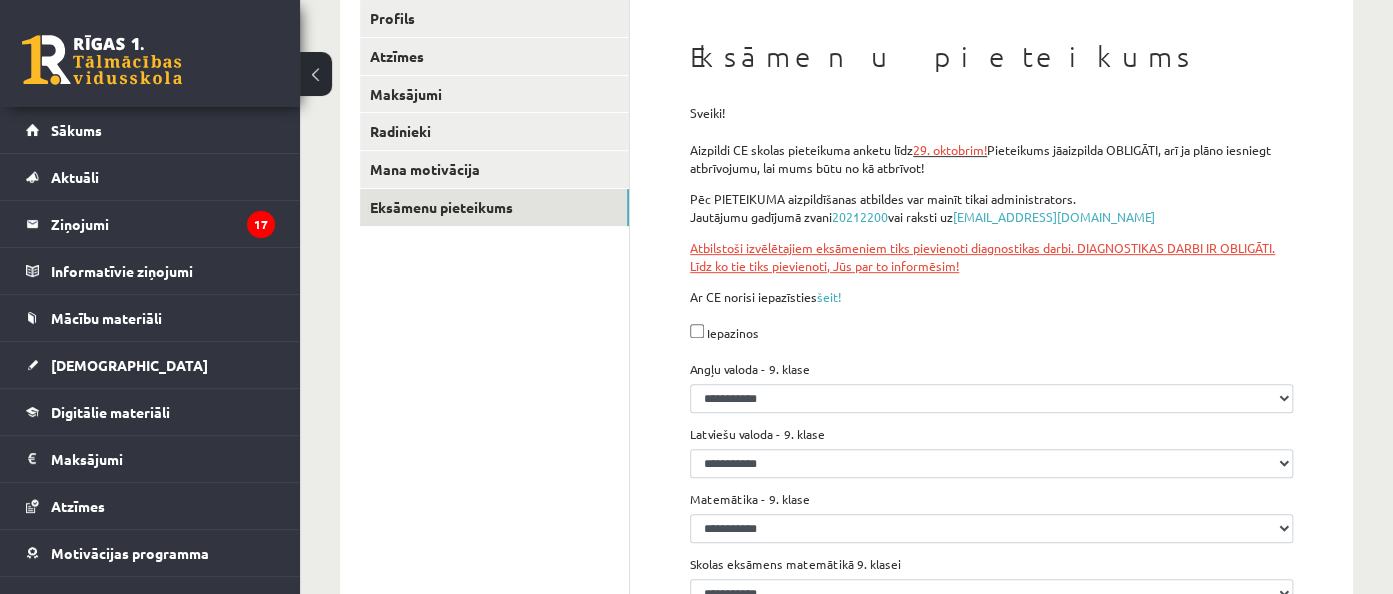 click on "Profils
Atzīmes
Maksājumi
[GEOGRAPHIC_DATA]
Mana motivācija
Eksāmenu pieteikums" at bounding box center [495, 425] 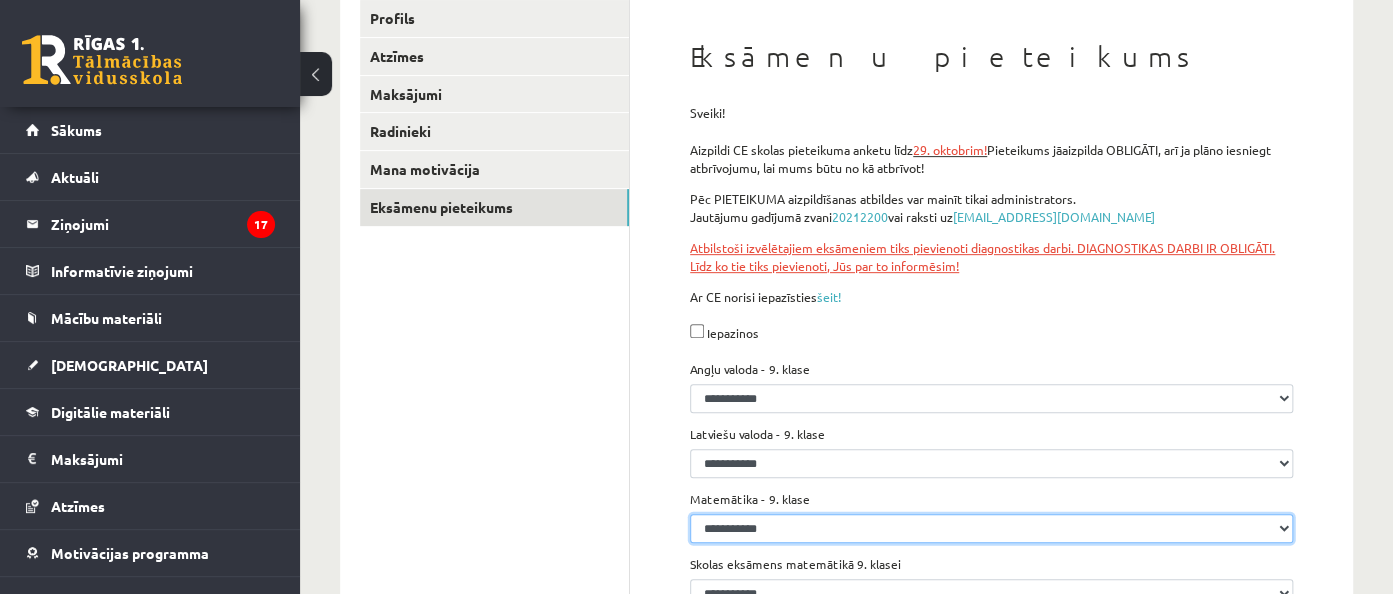 click on "**********" at bounding box center (991, 398) 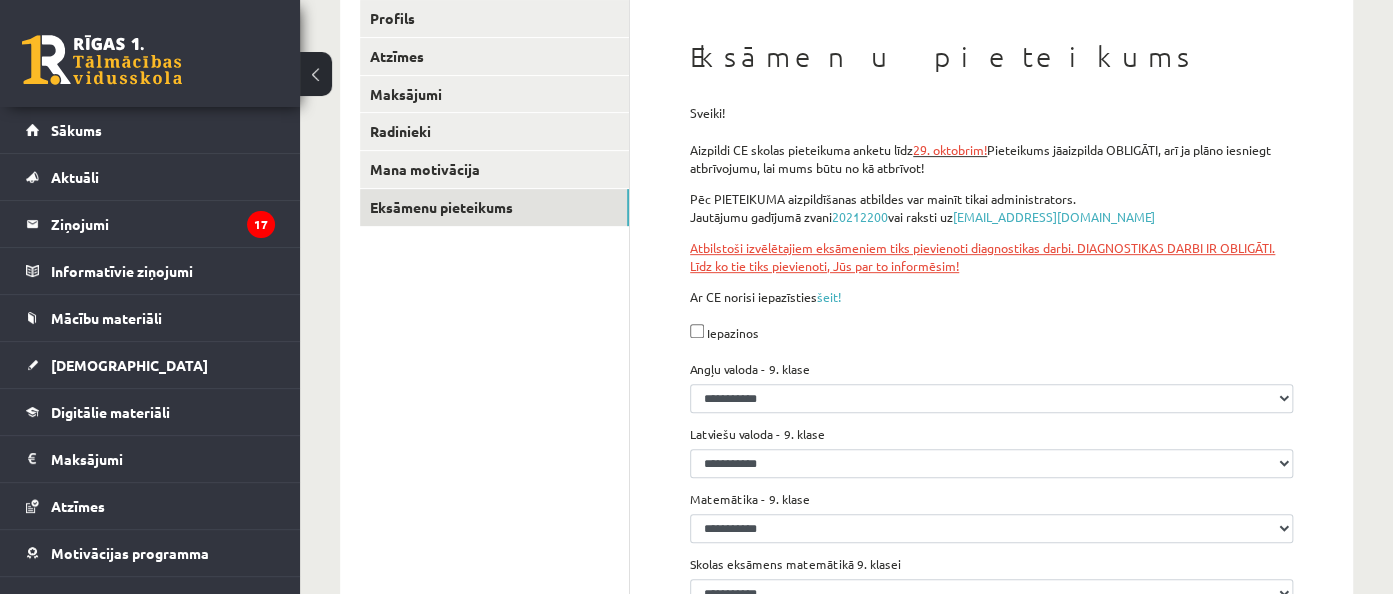 click on "Profils
Atzīmes
Maksājumi
[GEOGRAPHIC_DATA]
Mana motivācija
Eksāmenu pieteikums" at bounding box center [495, 425] 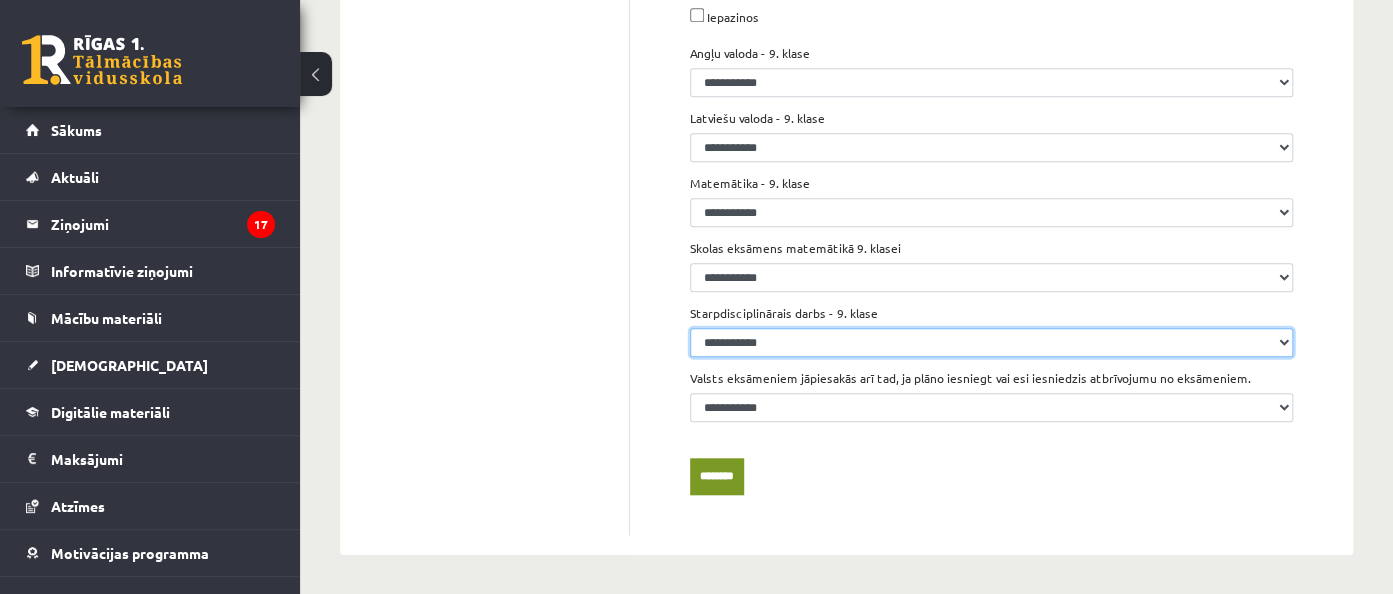 click on "**********" at bounding box center [991, 82] 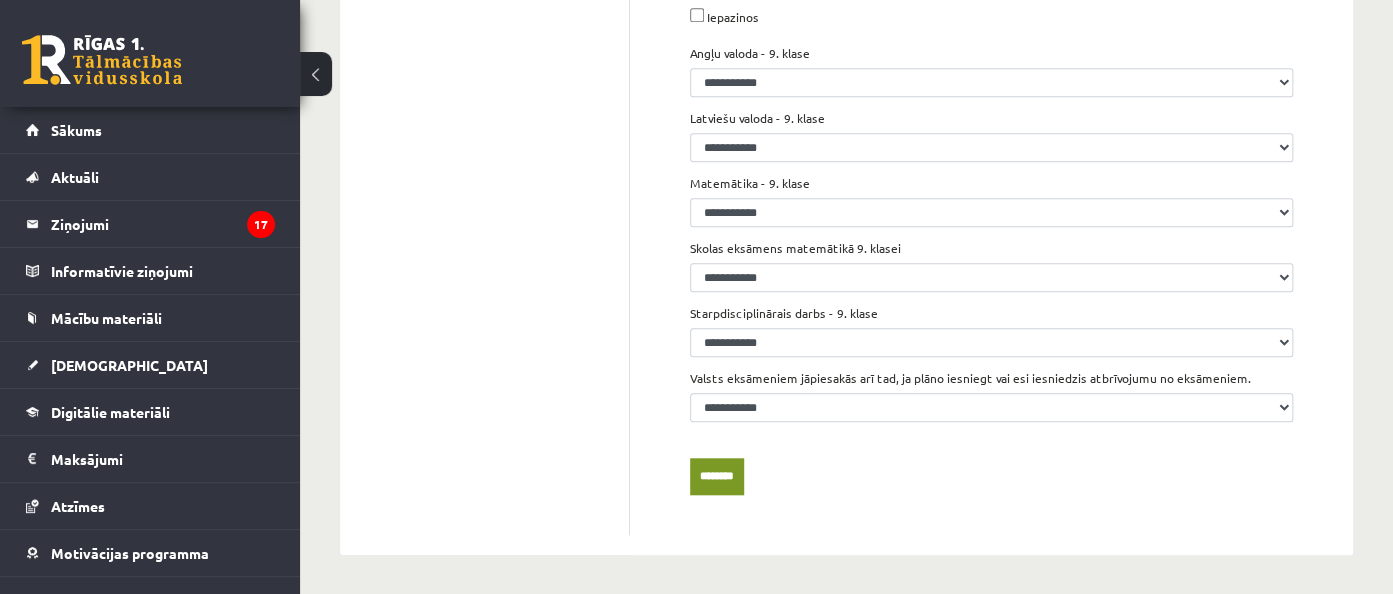 drag, startPoint x: 810, startPoint y: 334, endPoint x: 634, endPoint y: 378, distance: 181.41664 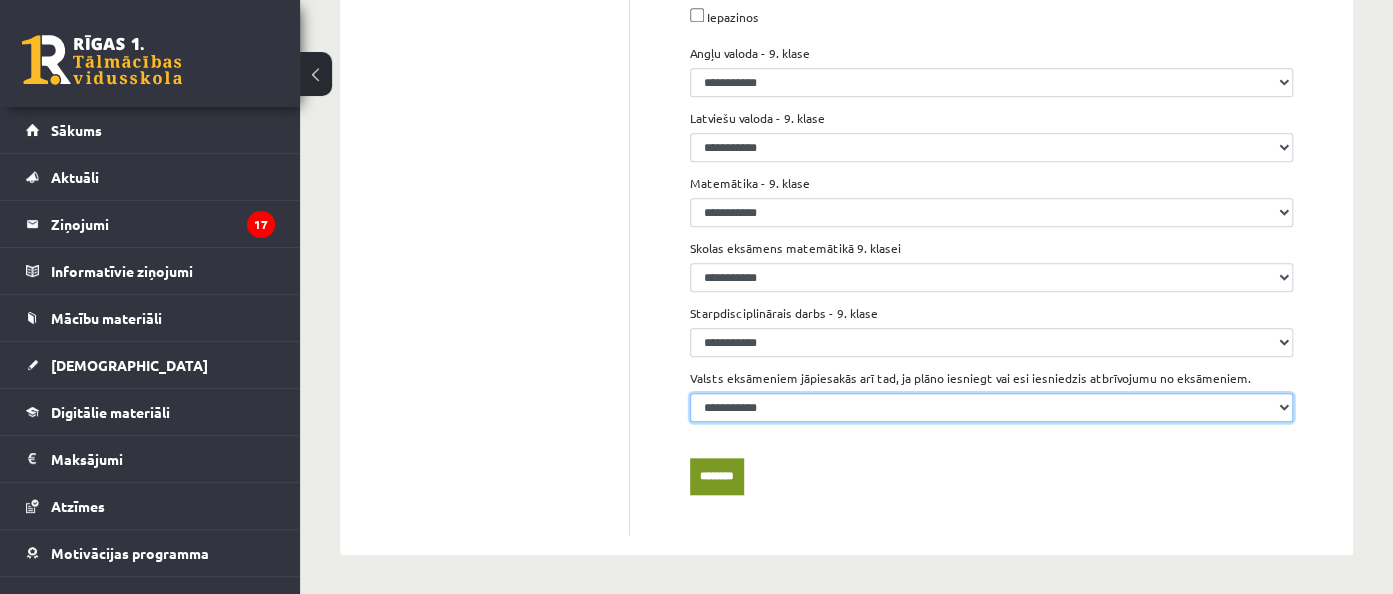 click on "**********" at bounding box center [991, 82] 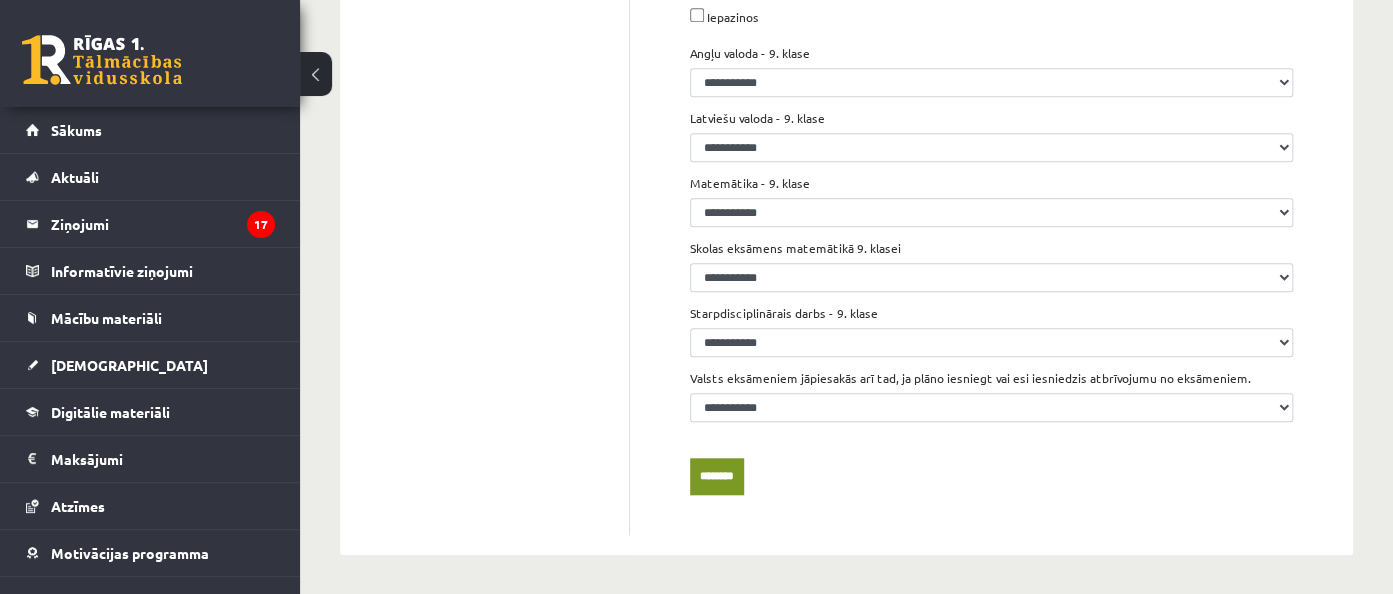 click on "Profils
Atzīmes
Maksājumi
[GEOGRAPHIC_DATA]
Mana motivācija
Eksāmenu pieteikums" at bounding box center (495, 109) 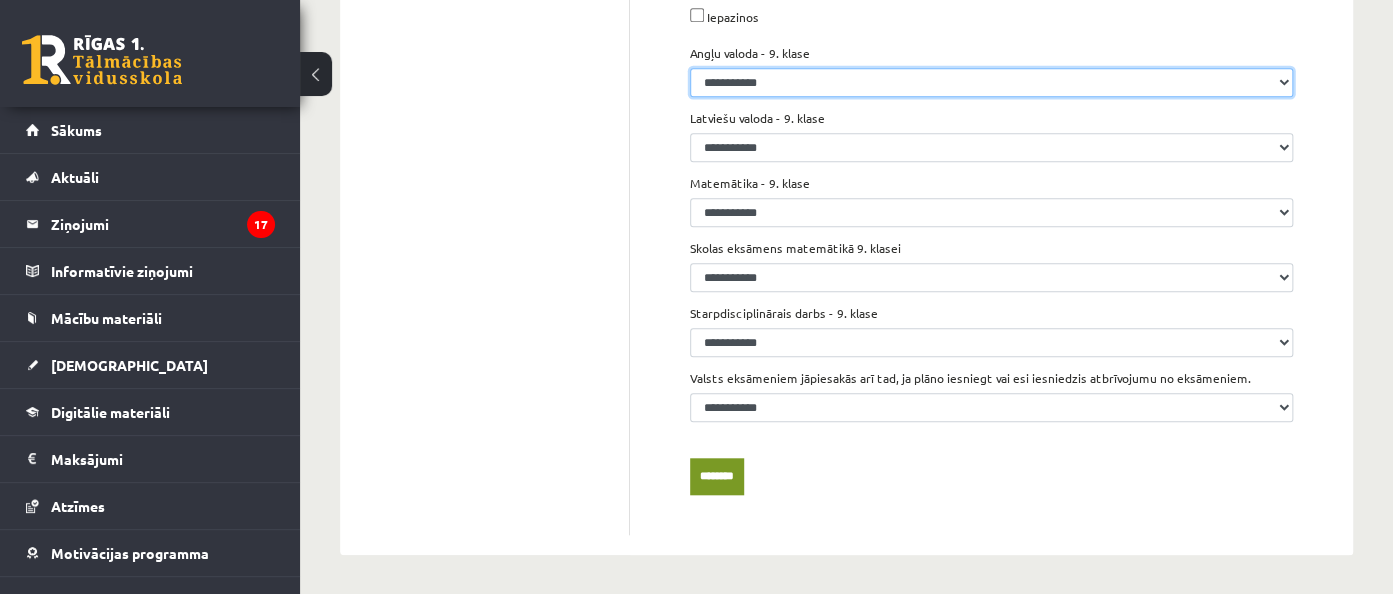click on "**********" at bounding box center (991, 82) 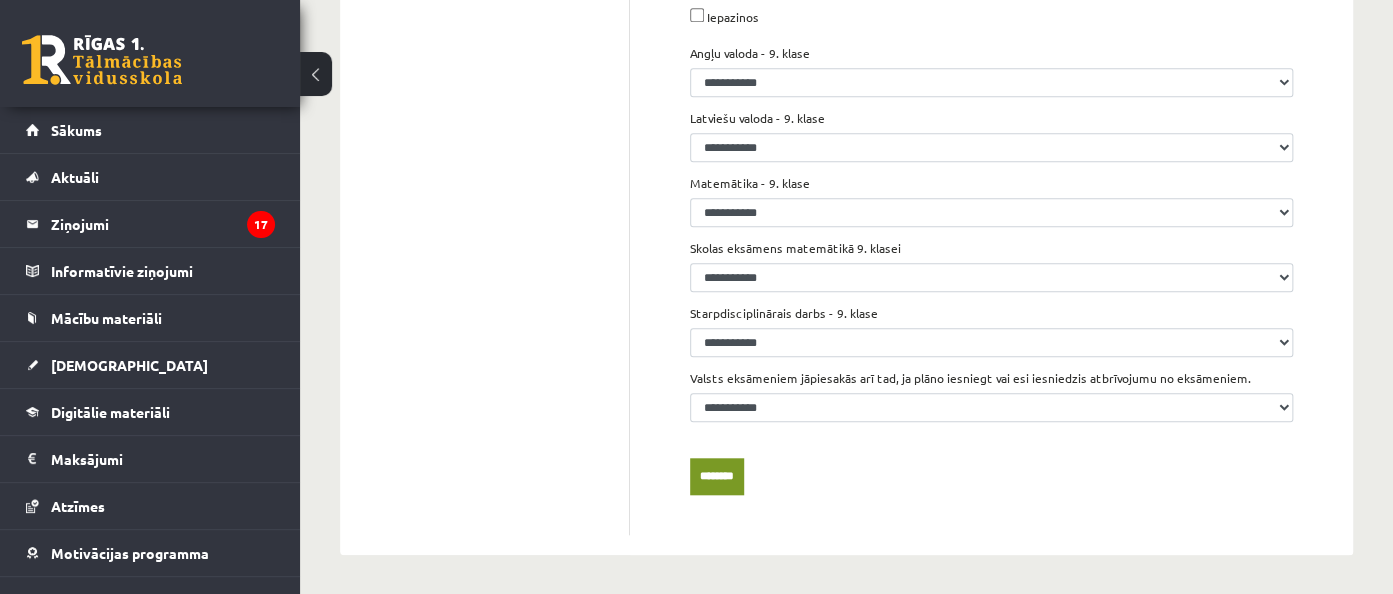 click on "Profils
Atzīmes
Maksājumi
[GEOGRAPHIC_DATA]
Mana motivācija
Eksāmenu pieteikums" at bounding box center (495, 109) 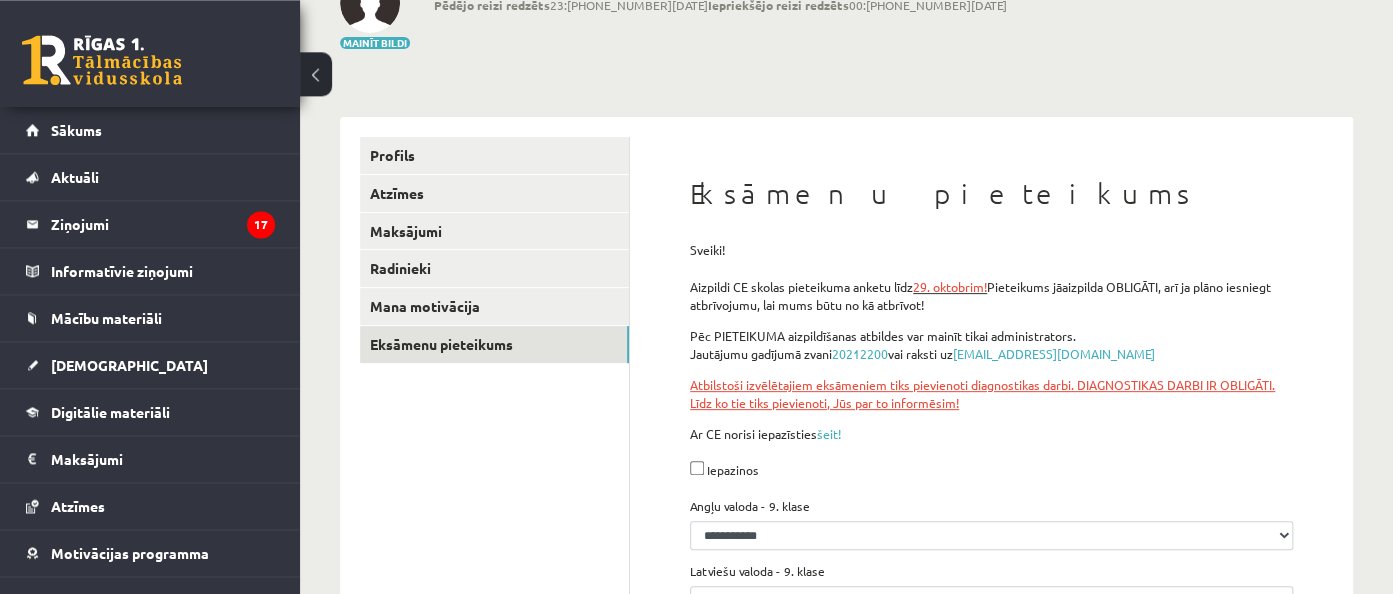 scroll, scrollTop: 0, scrollLeft: 0, axis: both 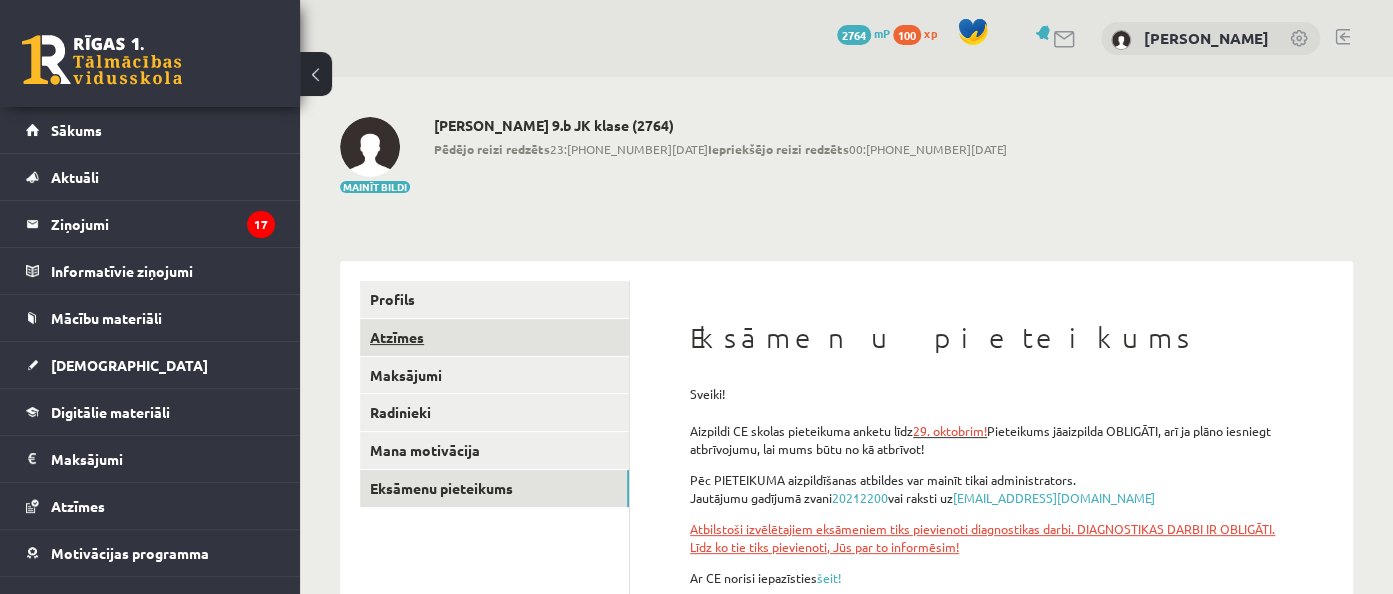 click on "Atzīmes" at bounding box center (494, 337) 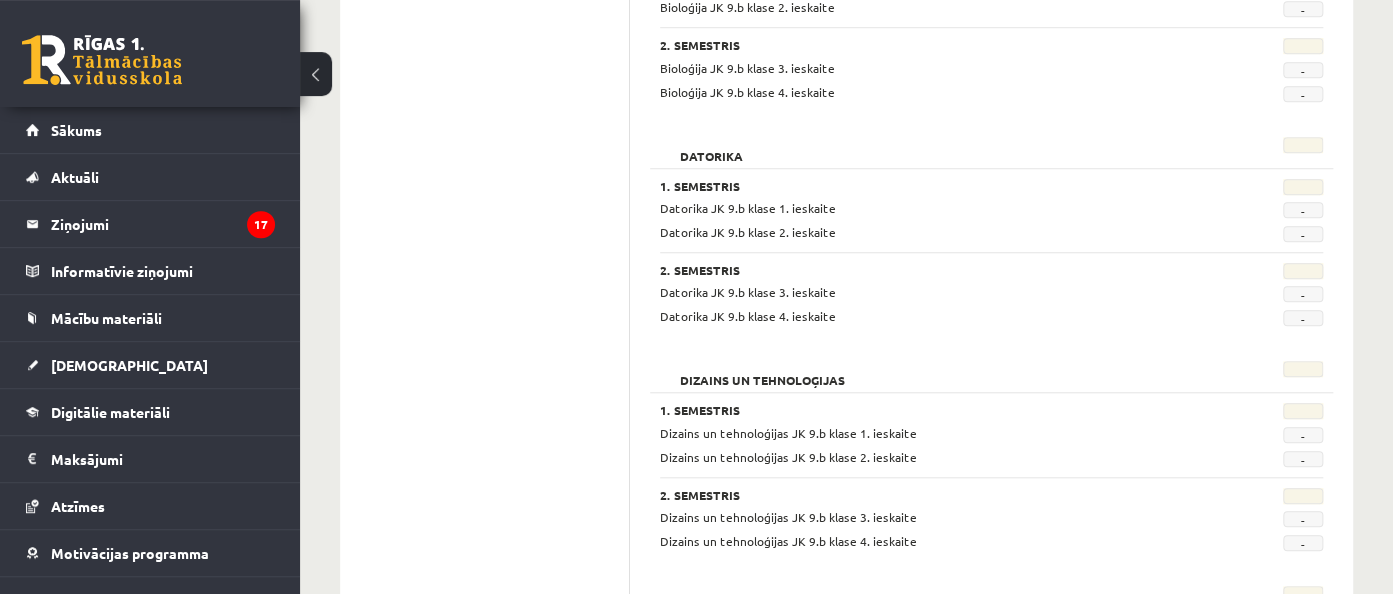 scroll, scrollTop: 316, scrollLeft: 0, axis: vertical 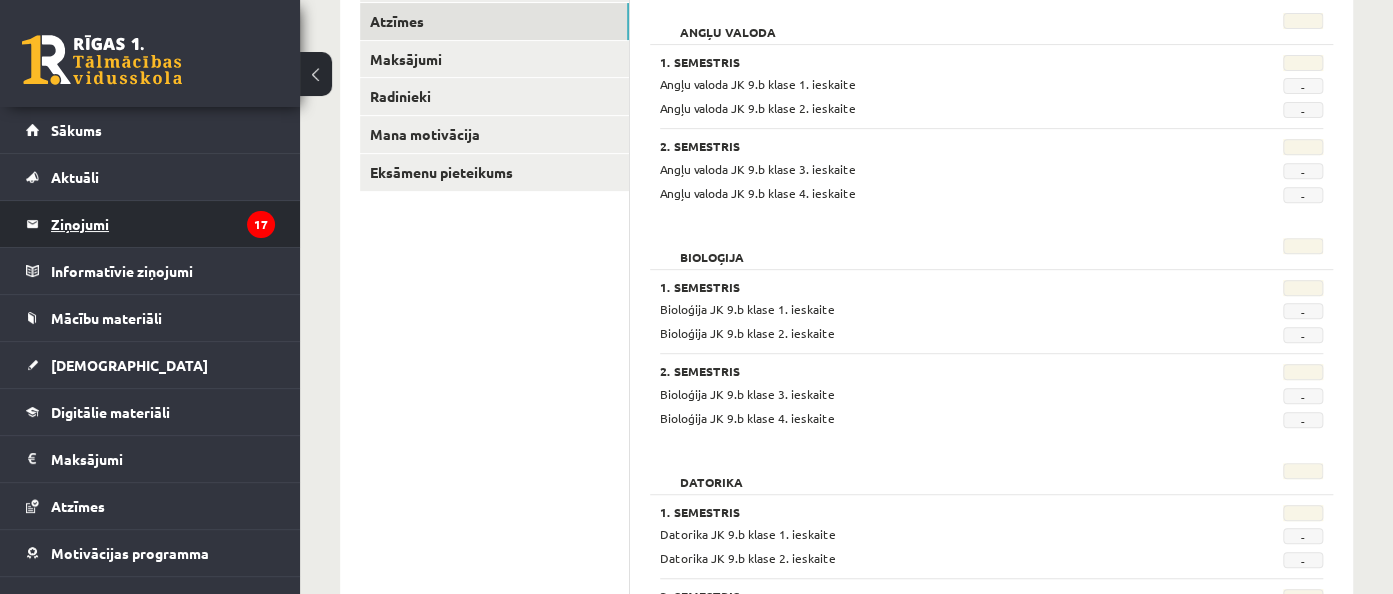 click on "Ziņojumi
17" at bounding box center (163, 224) 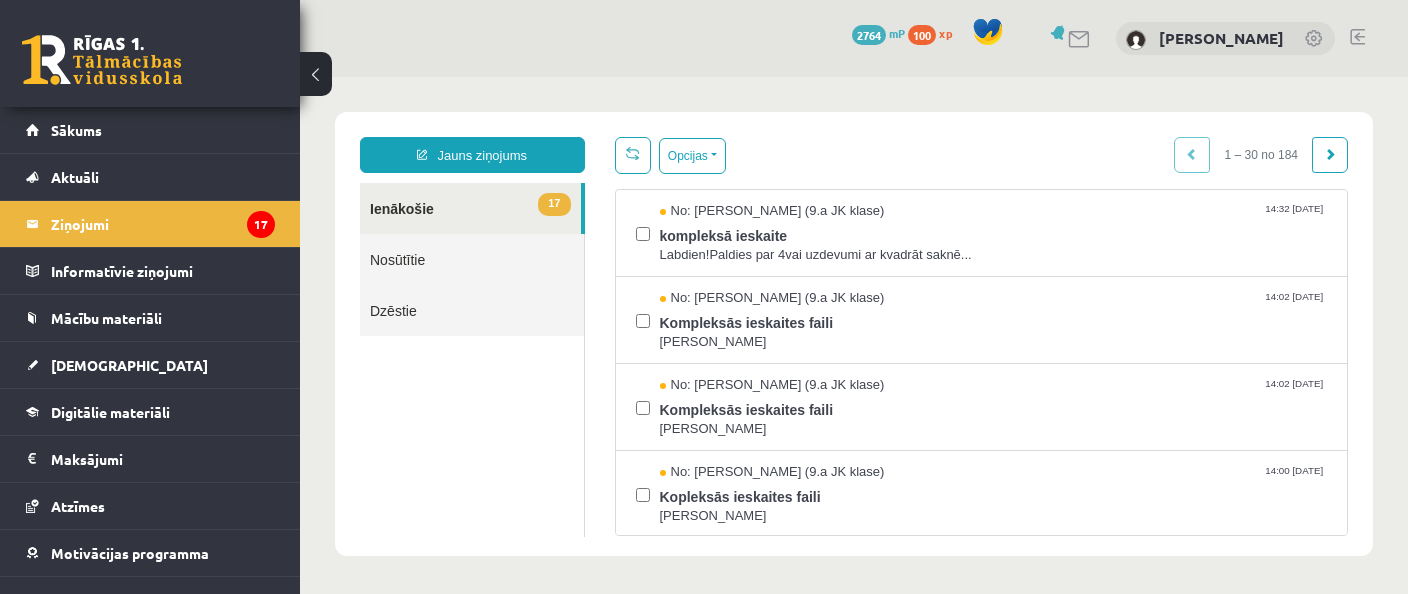 scroll, scrollTop: 0, scrollLeft: 0, axis: both 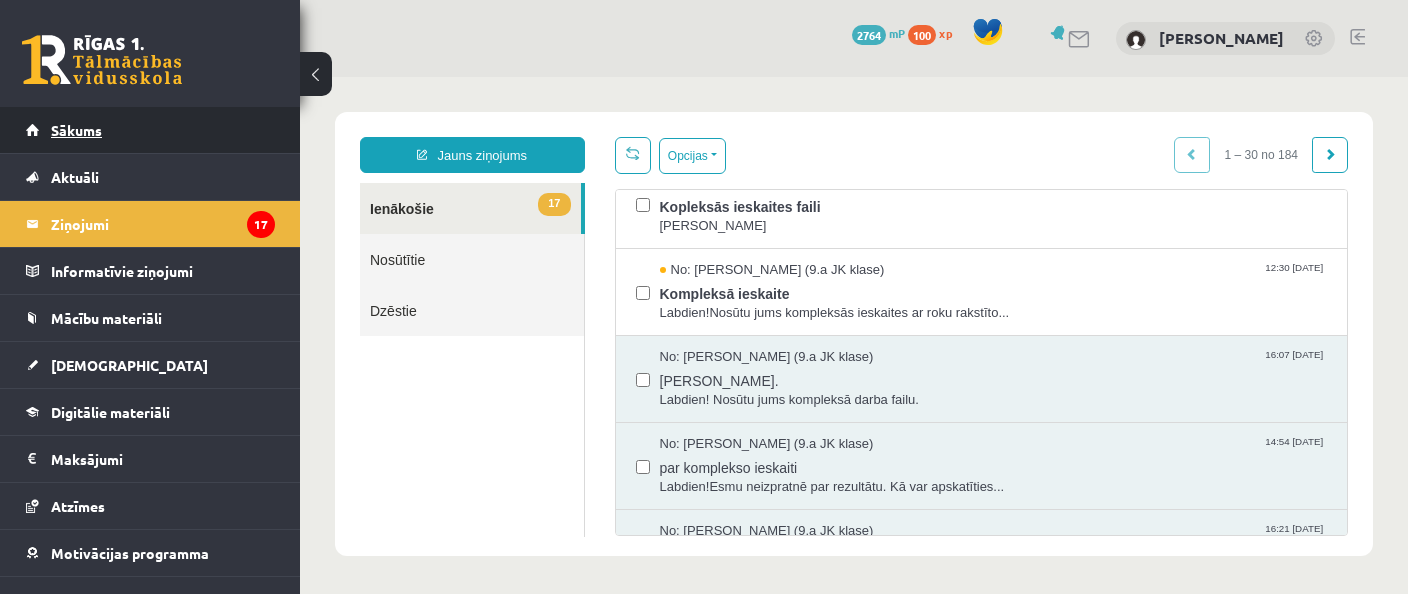 click on "Sākums" at bounding box center (150, 130) 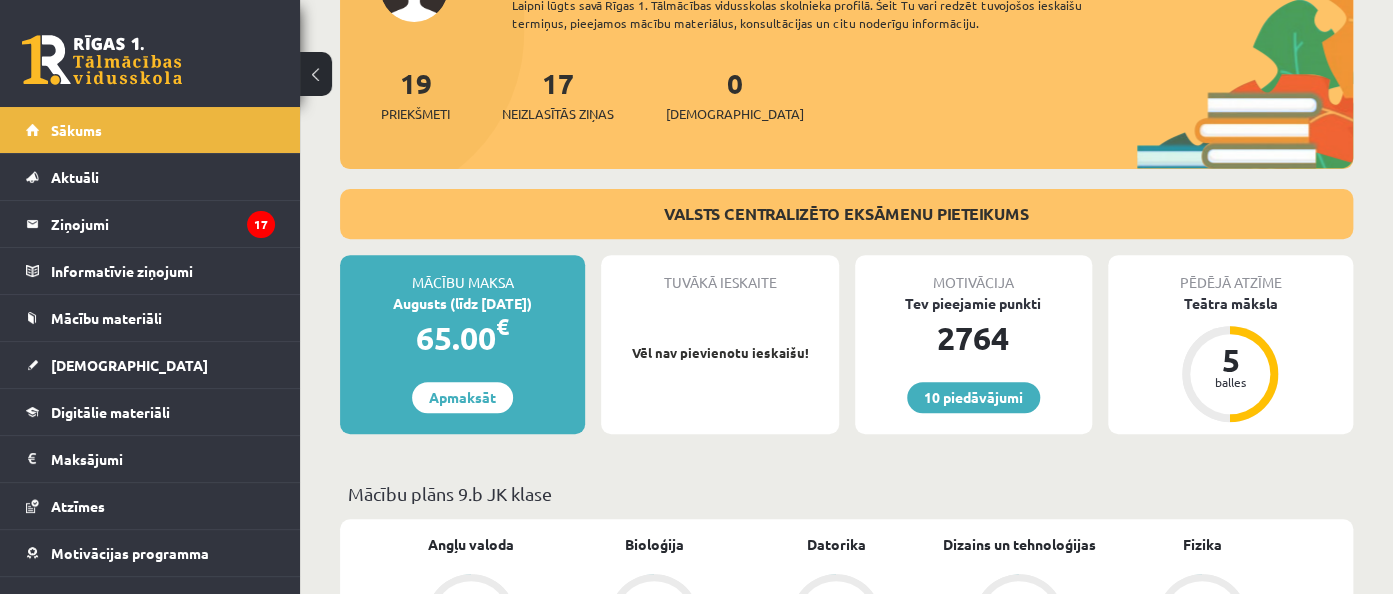 scroll, scrollTop: 316, scrollLeft: 0, axis: vertical 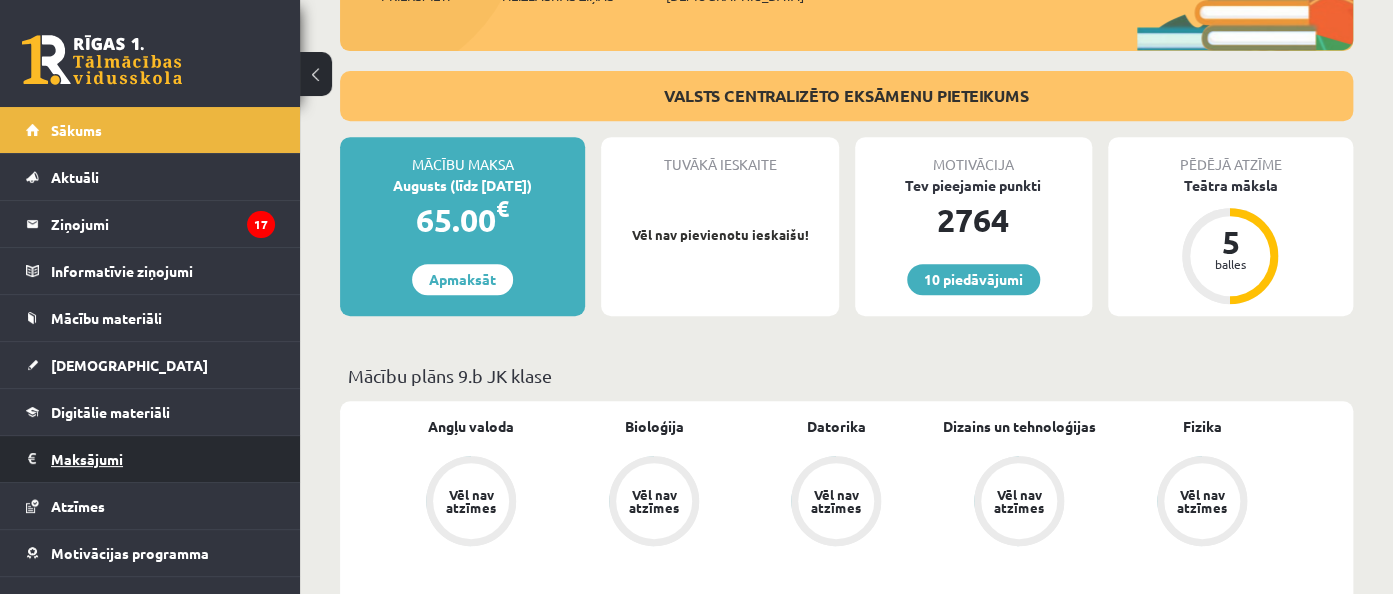 click on "Maksājumi
0" at bounding box center (163, 459) 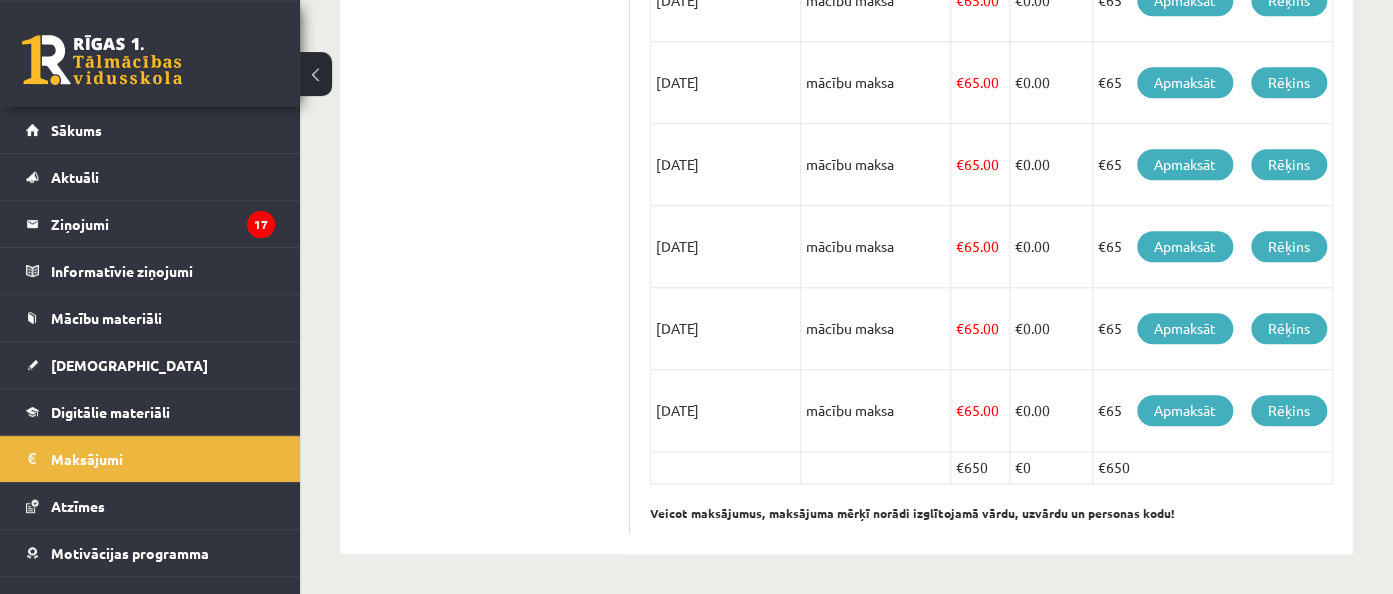 scroll, scrollTop: 1579, scrollLeft: 0, axis: vertical 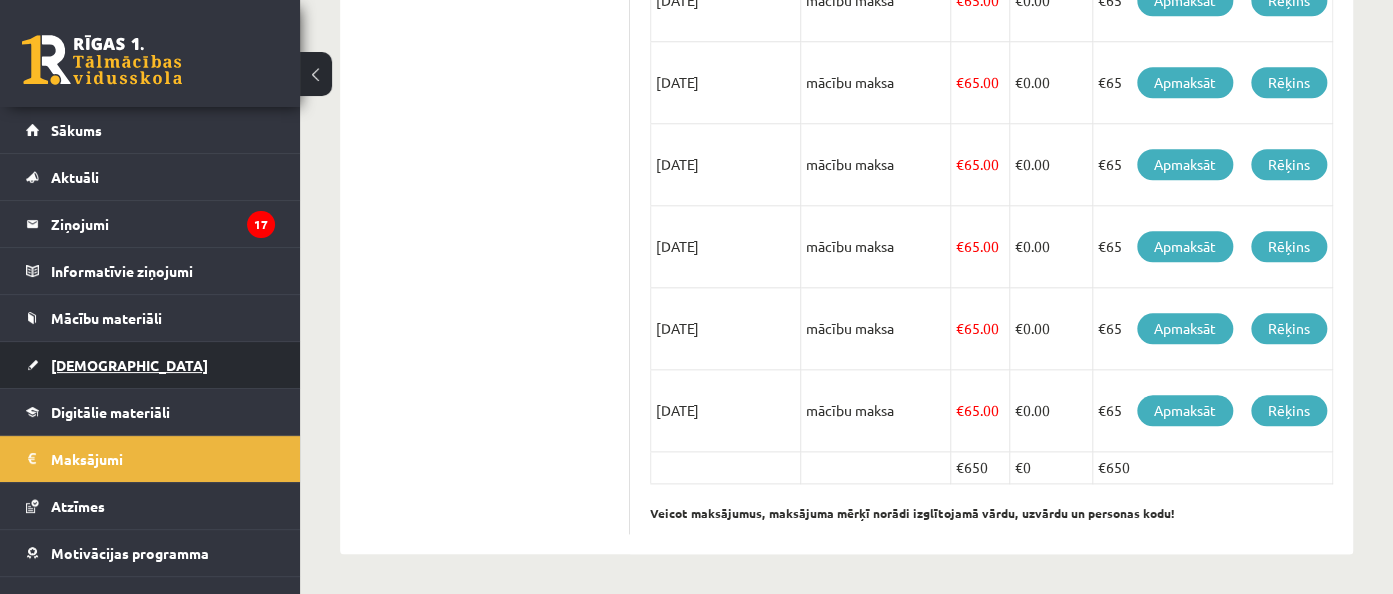 click on "[DEMOGRAPHIC_DATA]" at bounding box center (129, 365) 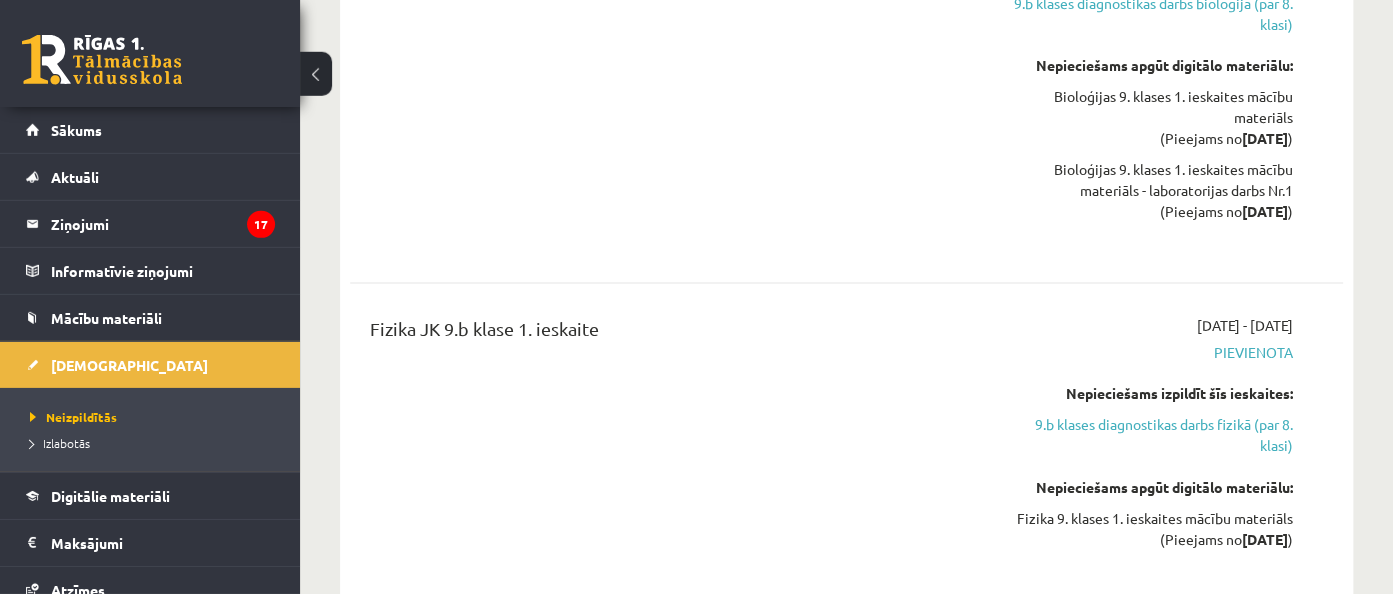 scroll, scrollTop: 1900, scrollLeft: 0, axis: vertical 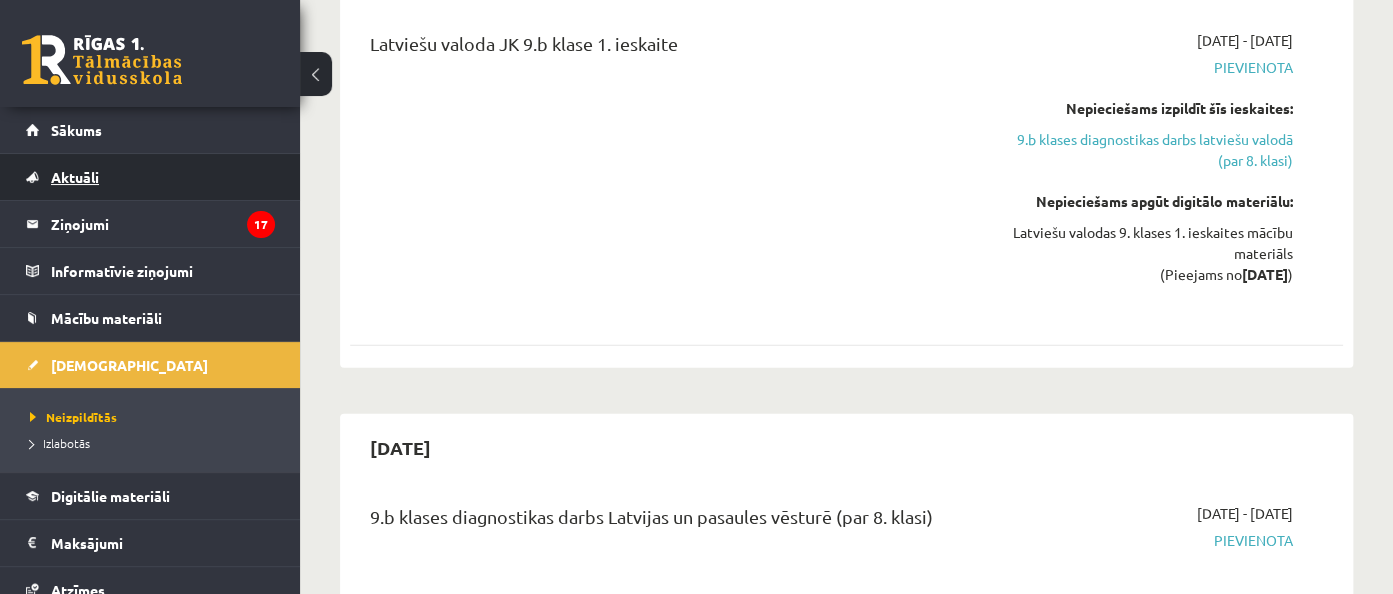 click on "Aktuāli" at bounding box center (150, 177) 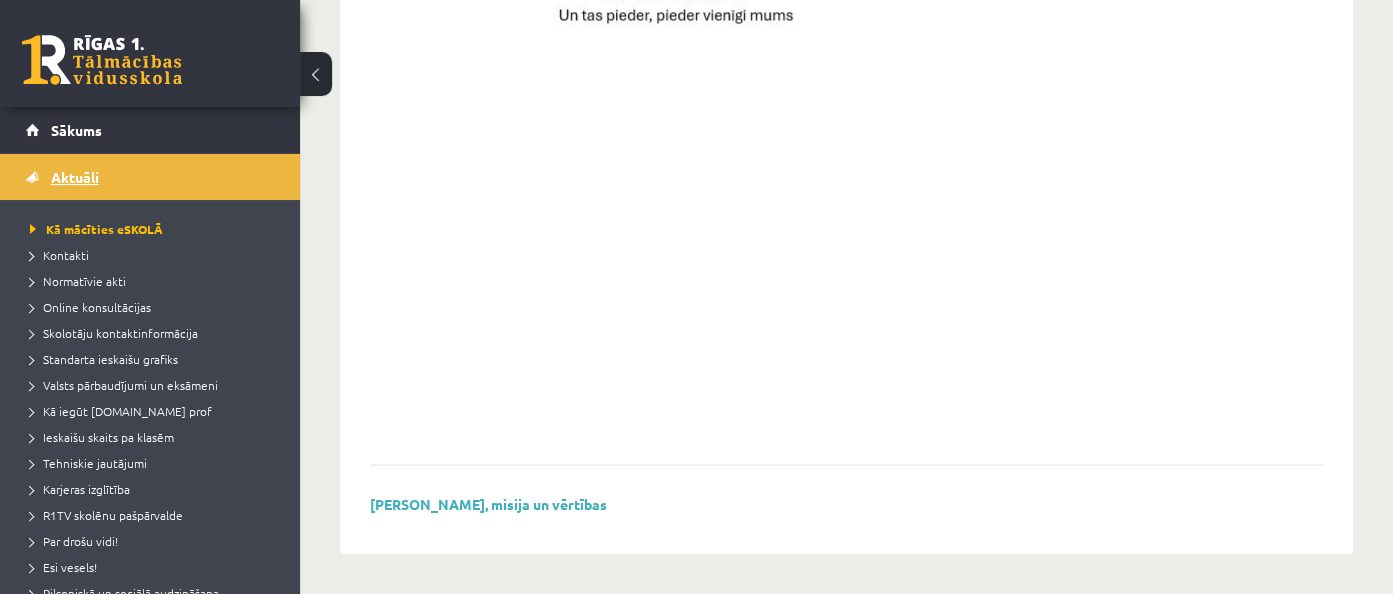 scroll, scrollTop: 1584, scrollLeft: 0, axis: vertical 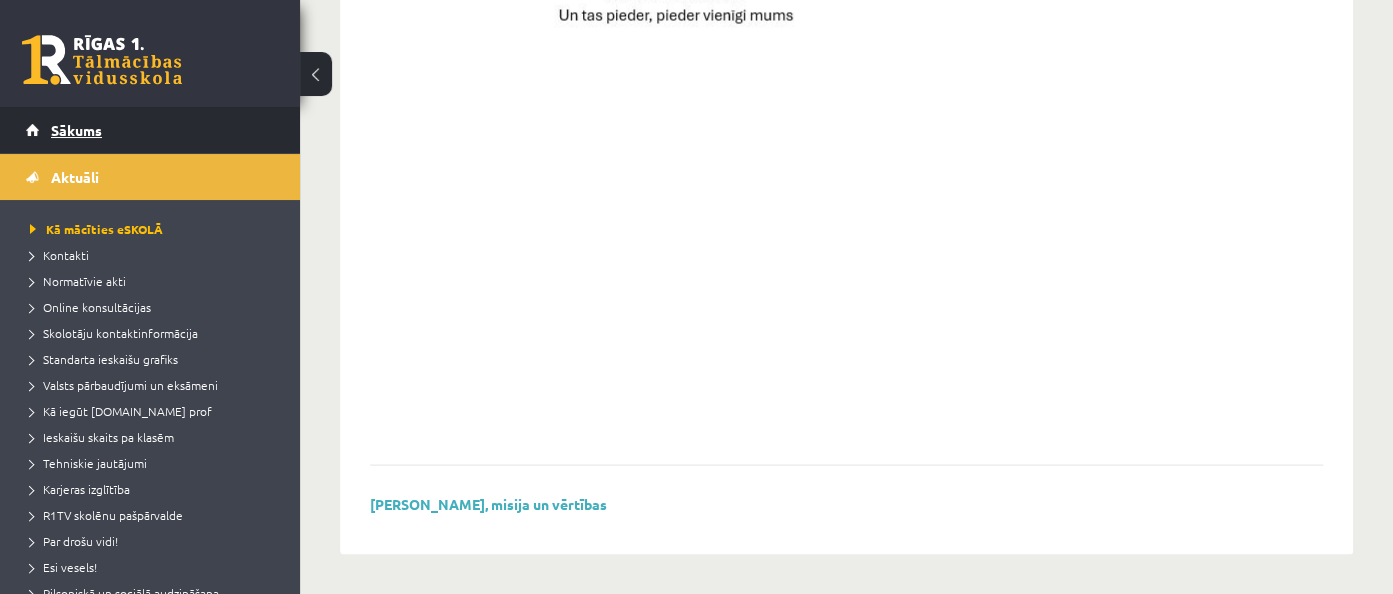 click on "Sākums" at bounding box center [76, 130] 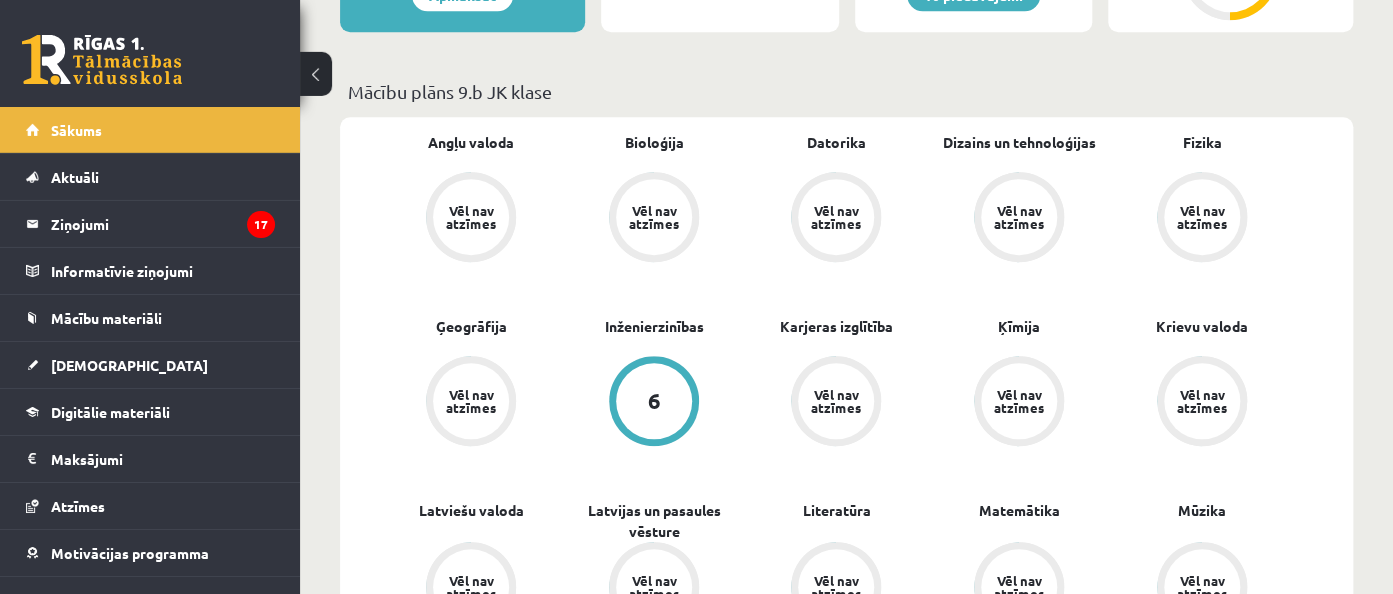 scroll, scrollTop: 633, scrollLeft: 0, axis: vertical 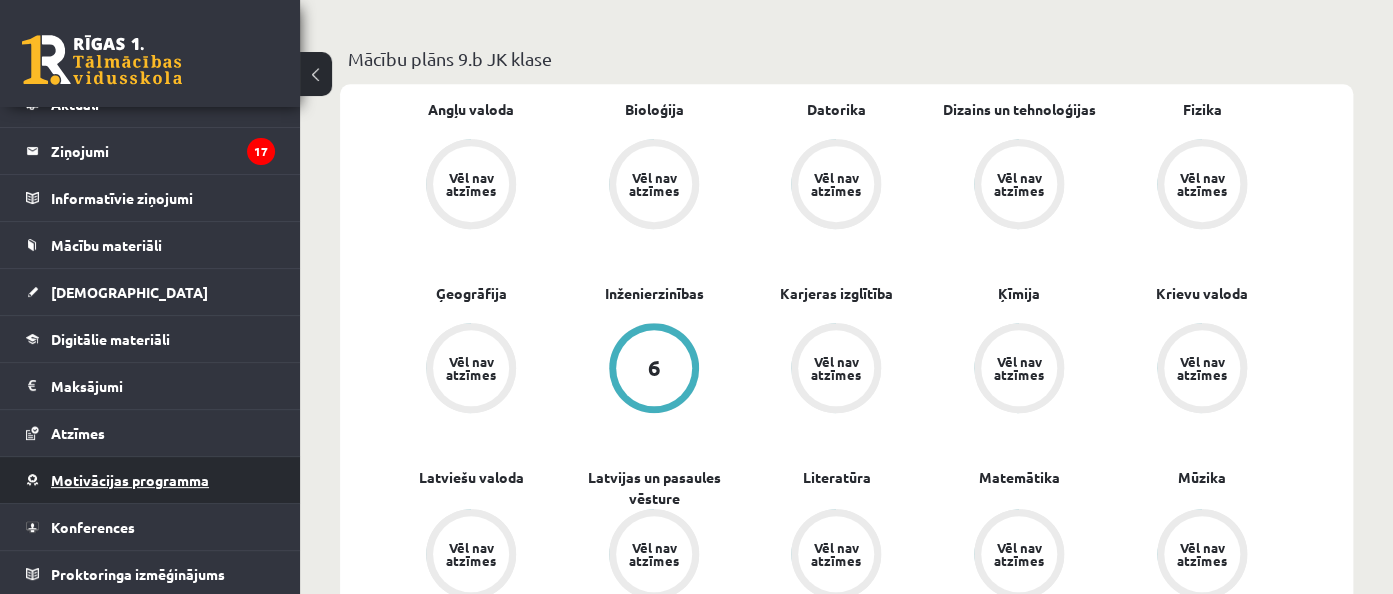 click on "Motivācijas programma" at bounding box center (150, 480) 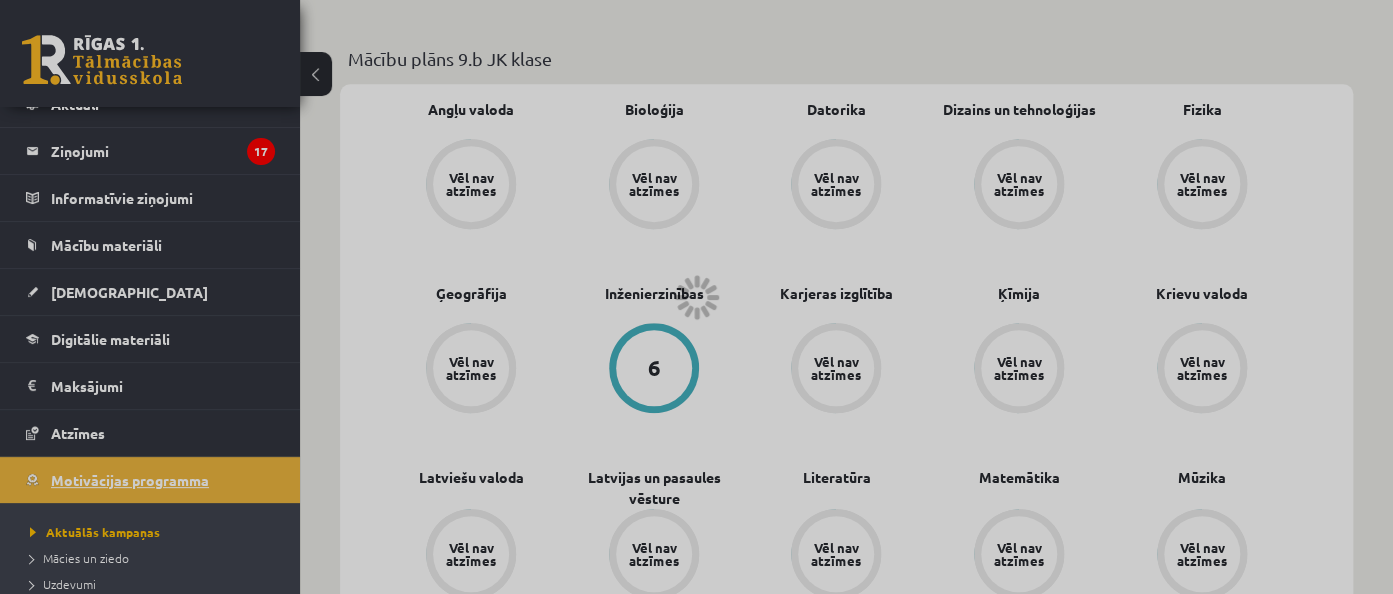 scroll, scrollTop: 73, scrollLeft: 0, axis: vertical 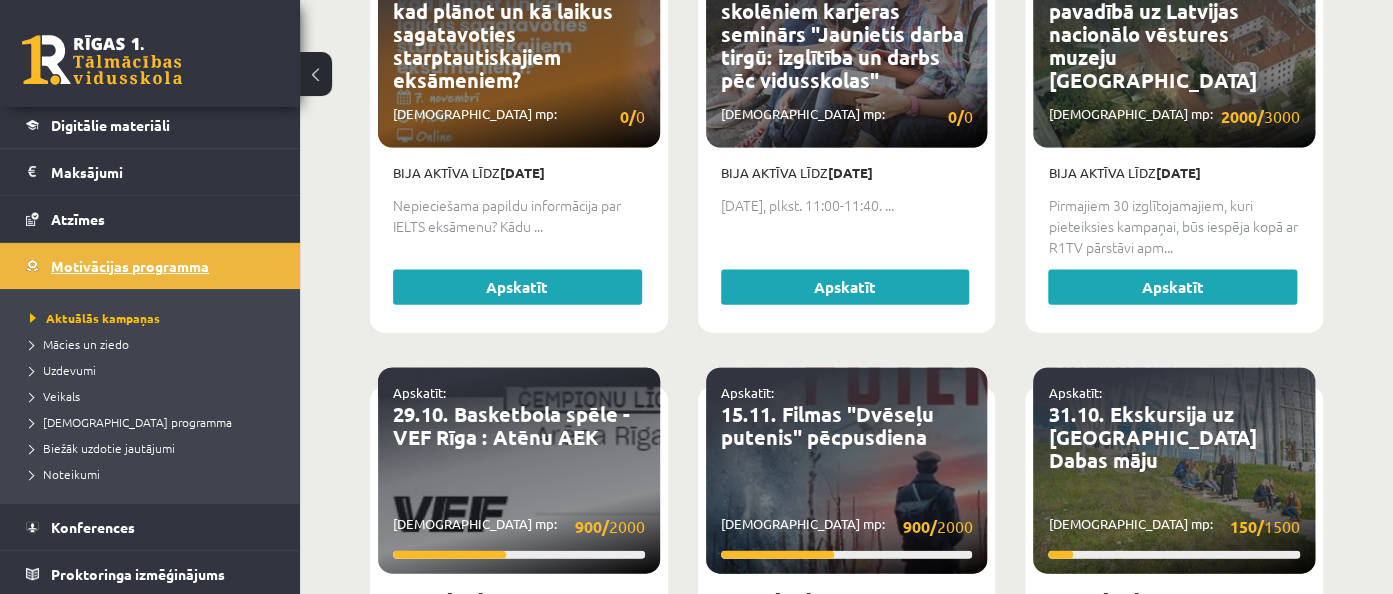 click on "Motivācijas programma" at bounding box center (130, 266) 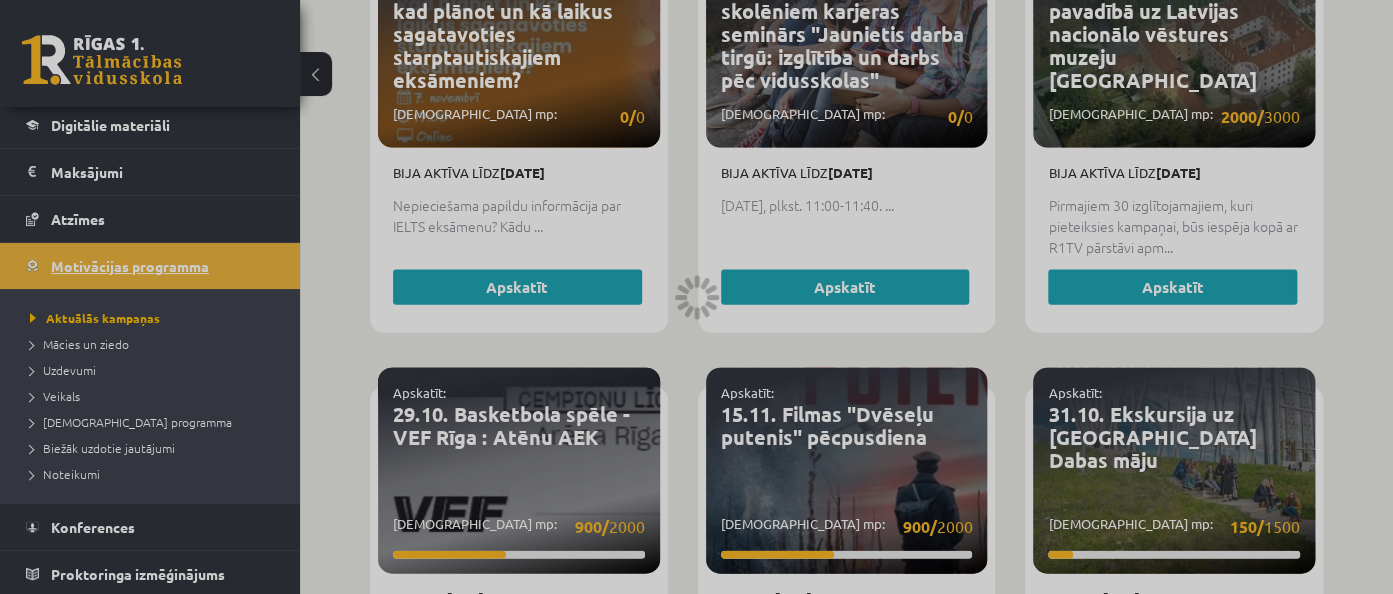 scroll, scrollTop: 287, scrollLeft: 0, axis: vertical 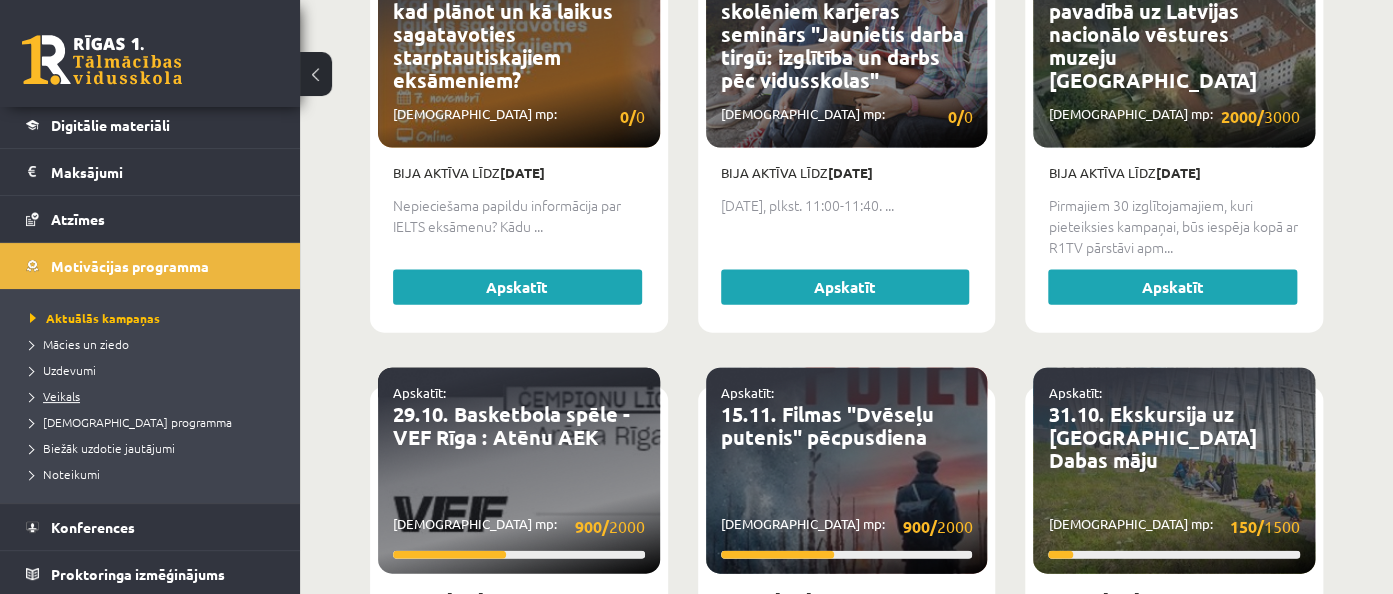 click on "Veikals" at bounding box center [55, 396] 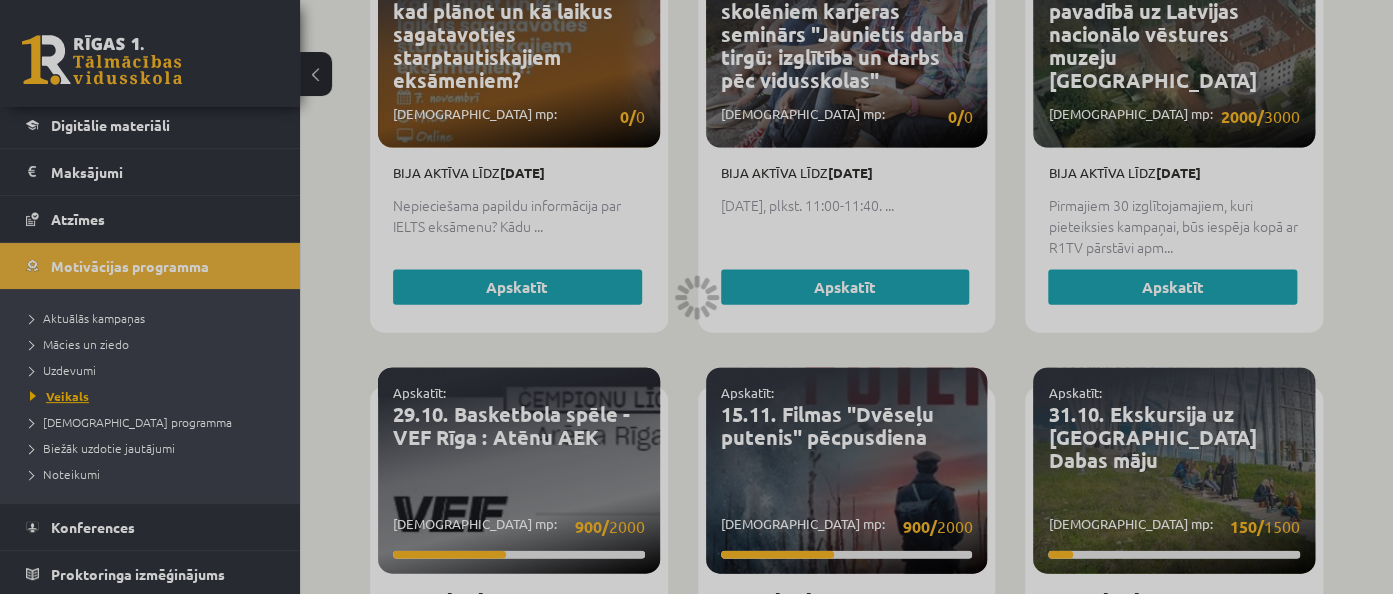 scroll, scrollTop: 287, scrollLeft: 0, axis: vertical 